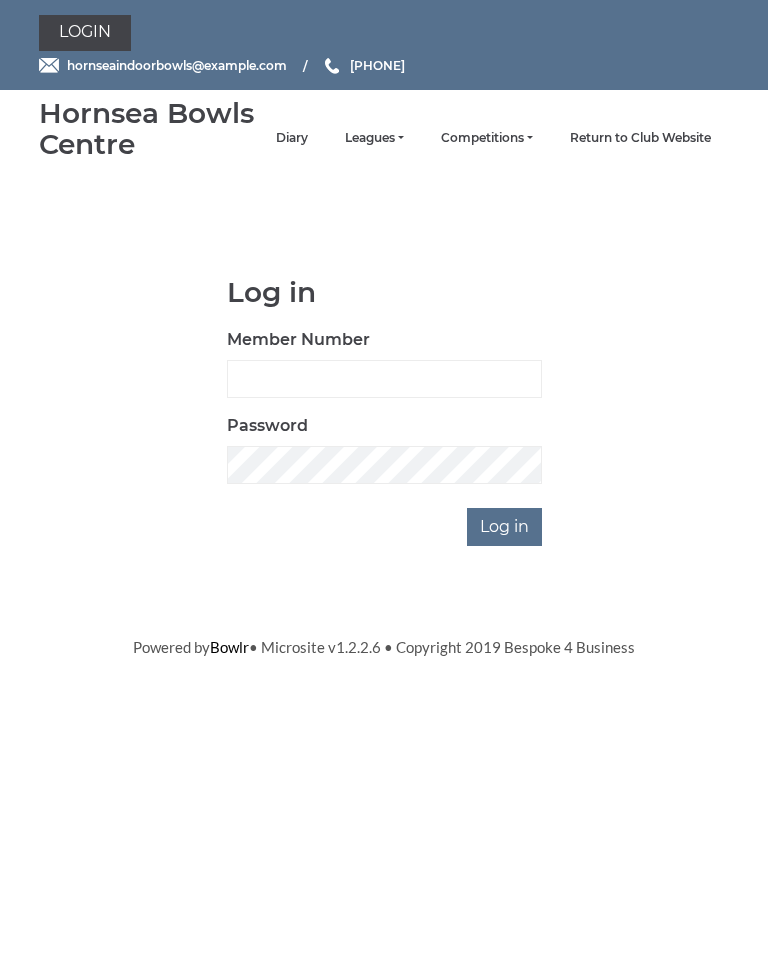 scroll, scrollTop: 0, scrollLeft: 0, axis: both 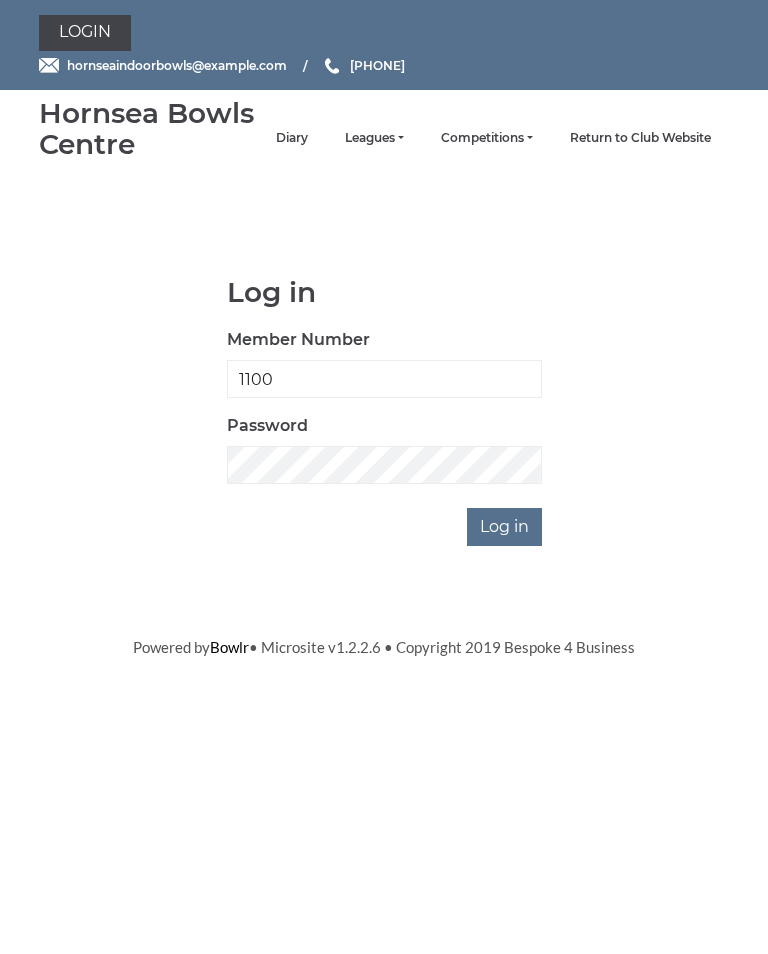 click on "Log in" at bounding box center (504, 527) 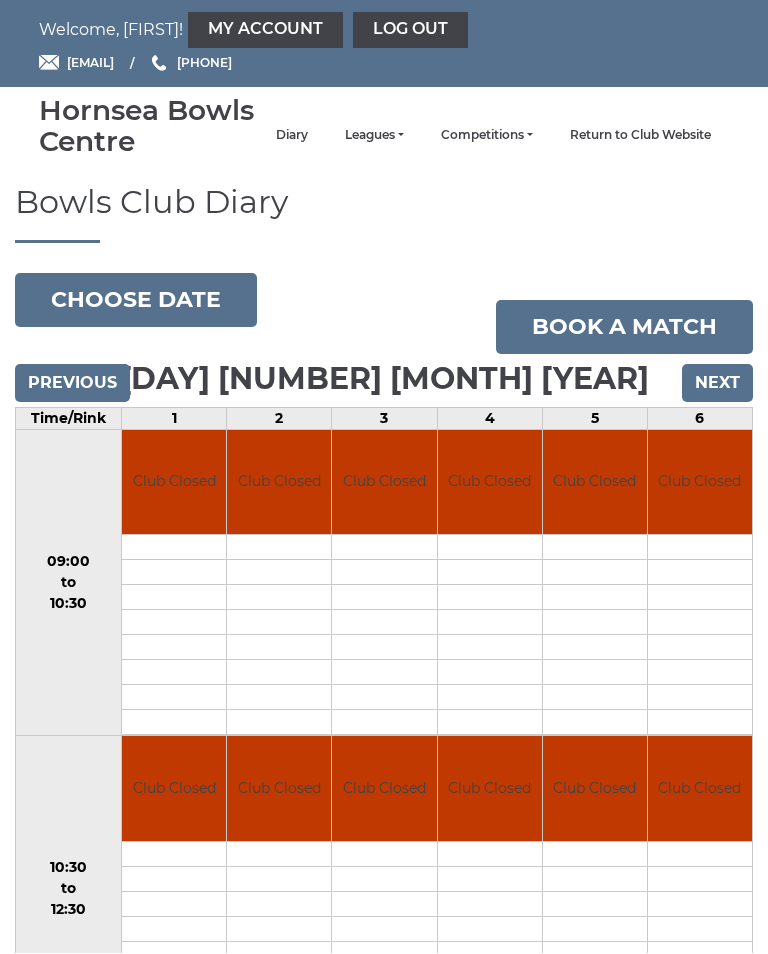 scroll, scrollTop: 0, scrollLeft: 0, axis: both 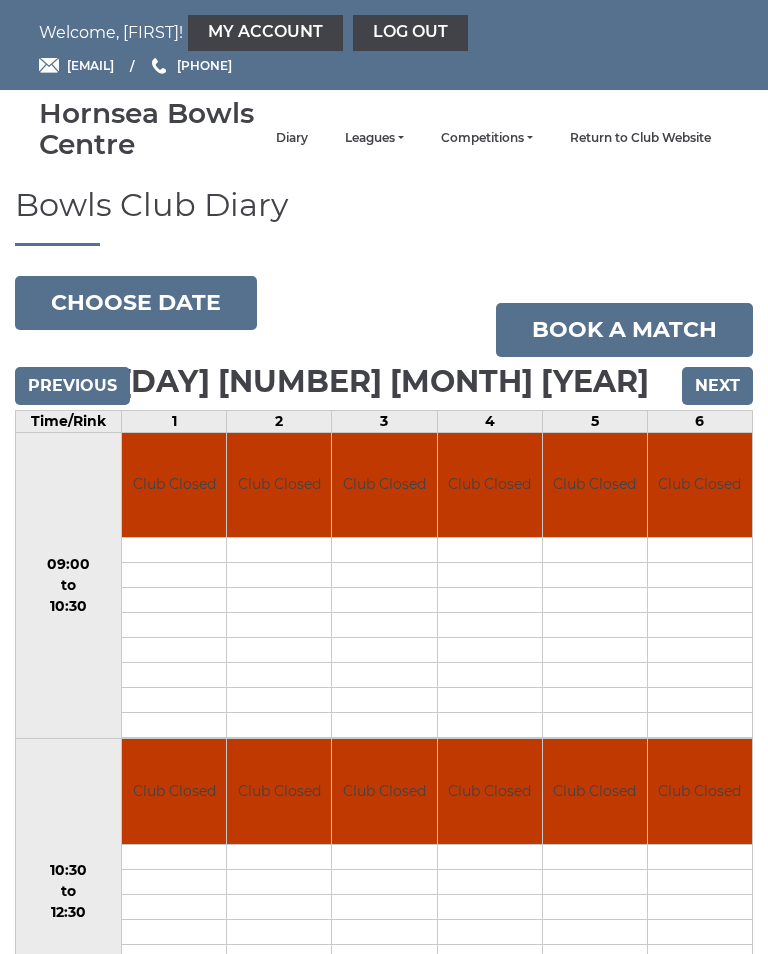 click on "My Account" at bounding box center (265, 33) 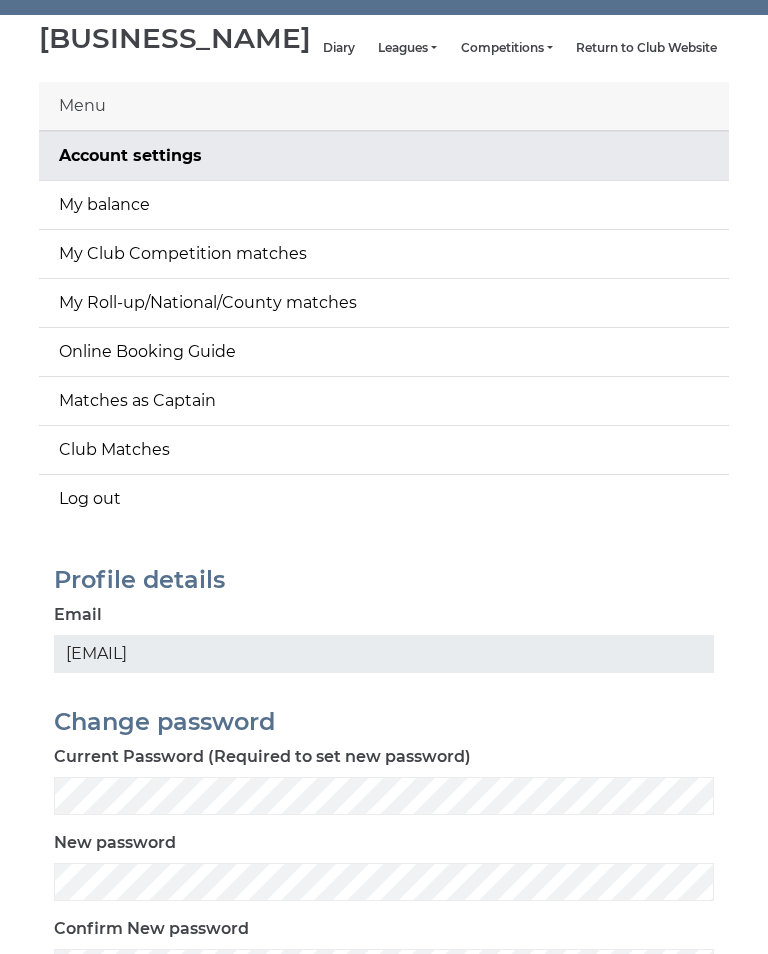 scroll, scrollTop: 0, scrollLeft: 0, axis: both 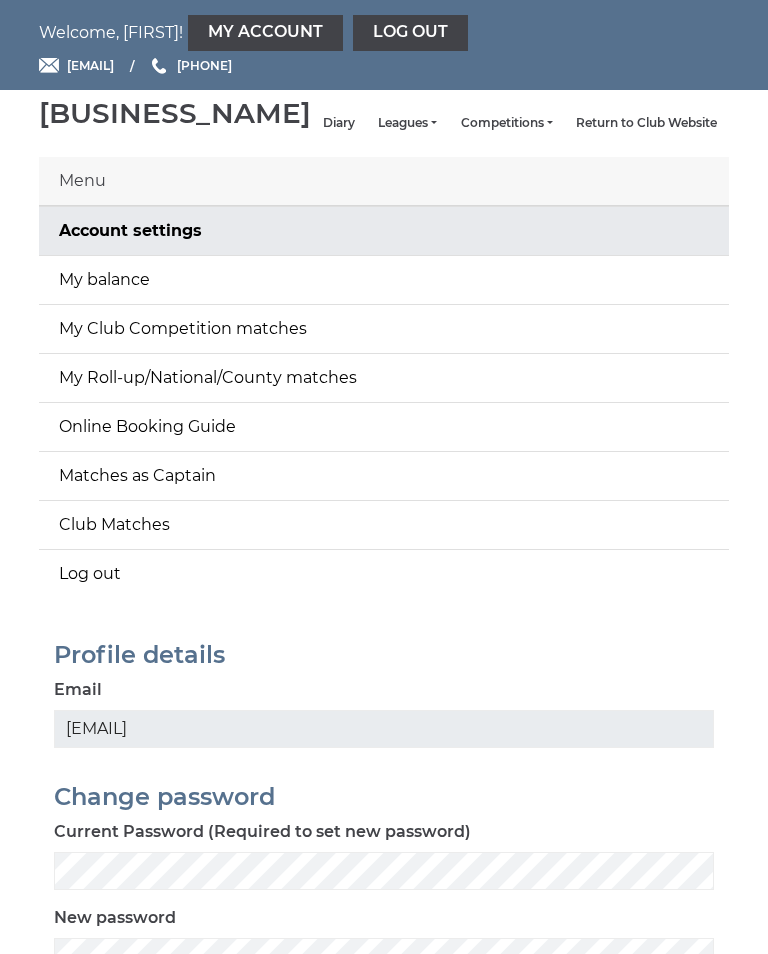 click on "My balance" at bounding box center [384, 280] 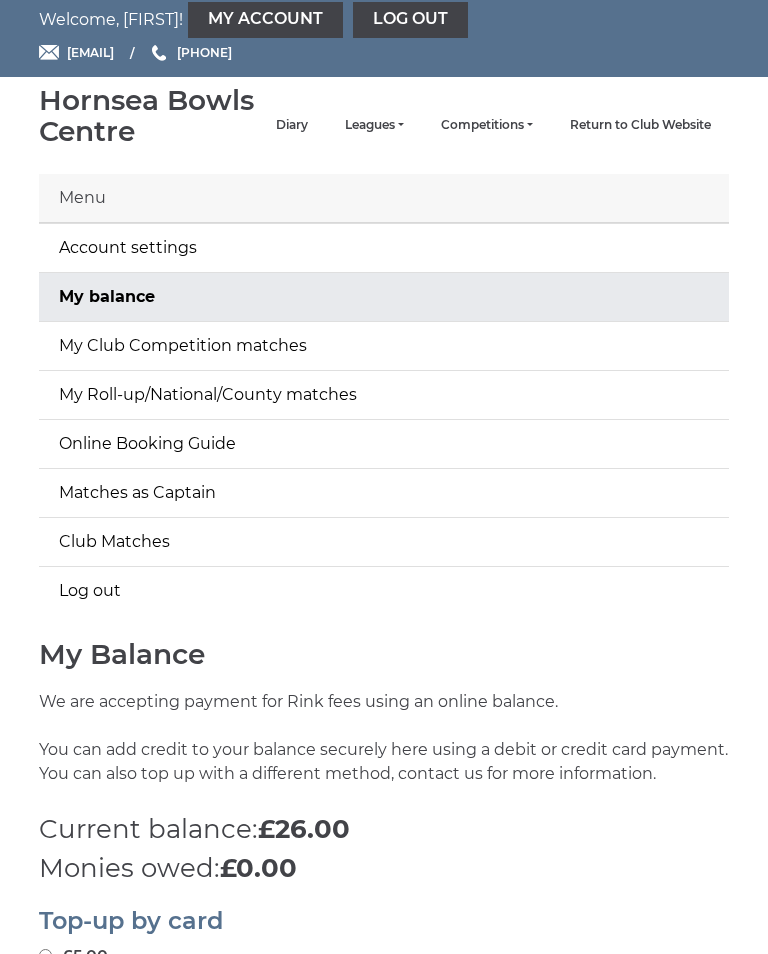 scroll, scrollTop: 0, scrollLeft: 0, axis: both 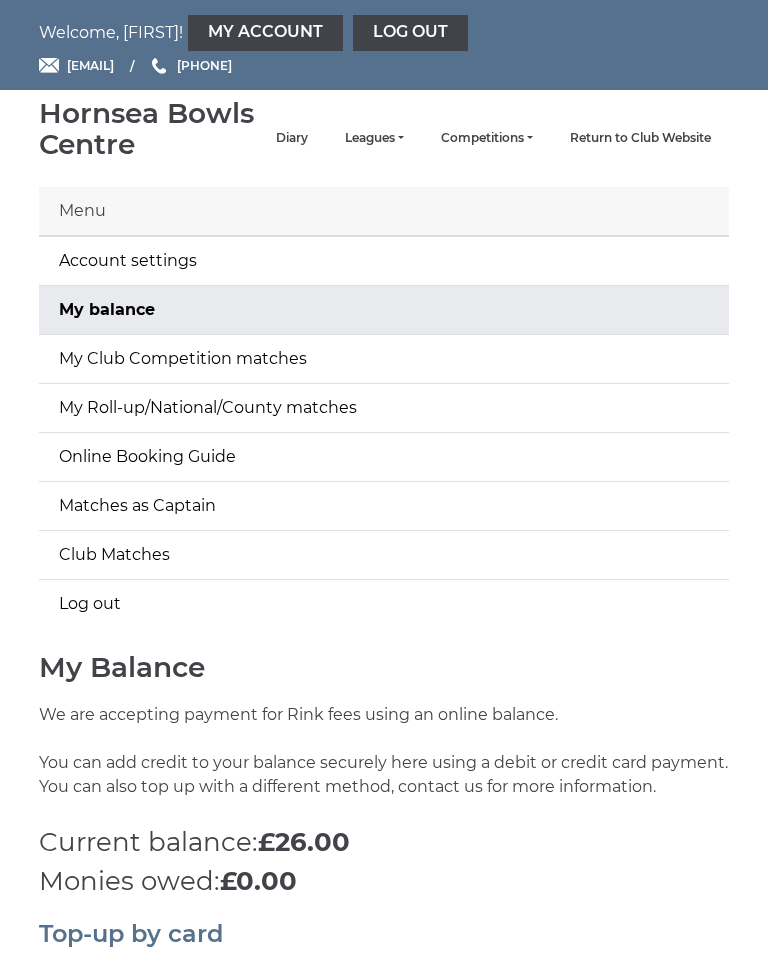 click on "Hornsea Bowls Centre
Diary
Leagues
Club leagues - Summer 2025 Club leagues - Winter 24-25 Club leagues - Summer 2024 Club leagues - Winter 2023 / 2024 Club leagues - Summer 2023
Competitions
Club competitions - Summer 2025 Club competitions - Winter 24-25 Club competitions - Summer 2024 Club competitions - Winter 2023 / 2024 Club competitions - Summer 2023
Return to Club Website" at bounding box center (384, 139) 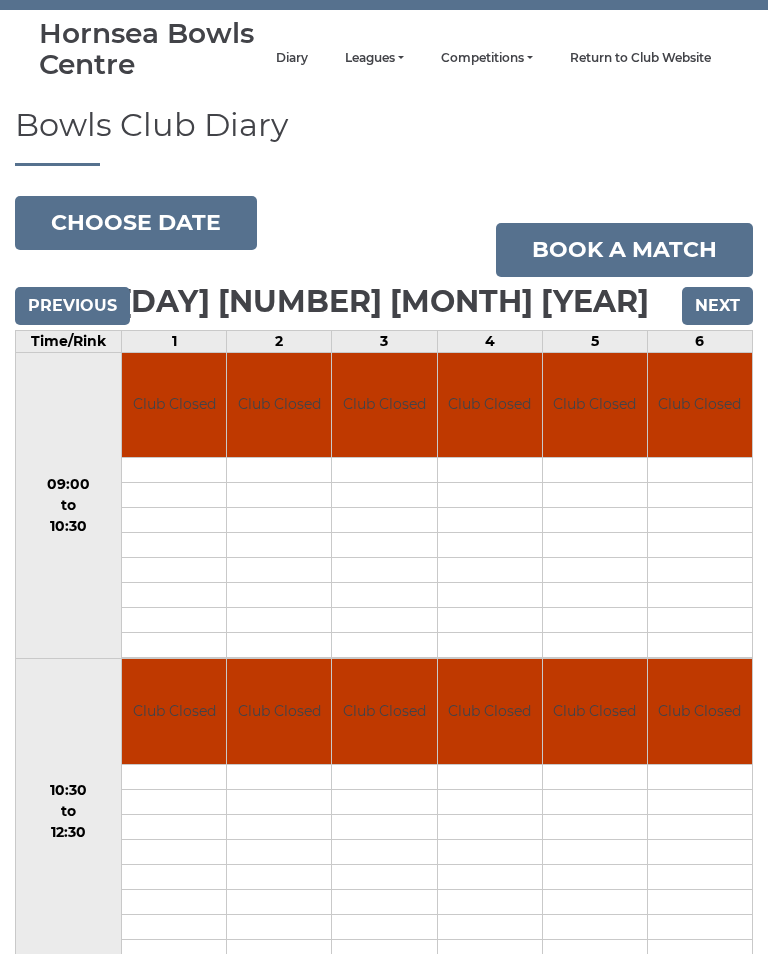 scroll, scrollTop: 80, scrollLeft: 0, axis: vertical 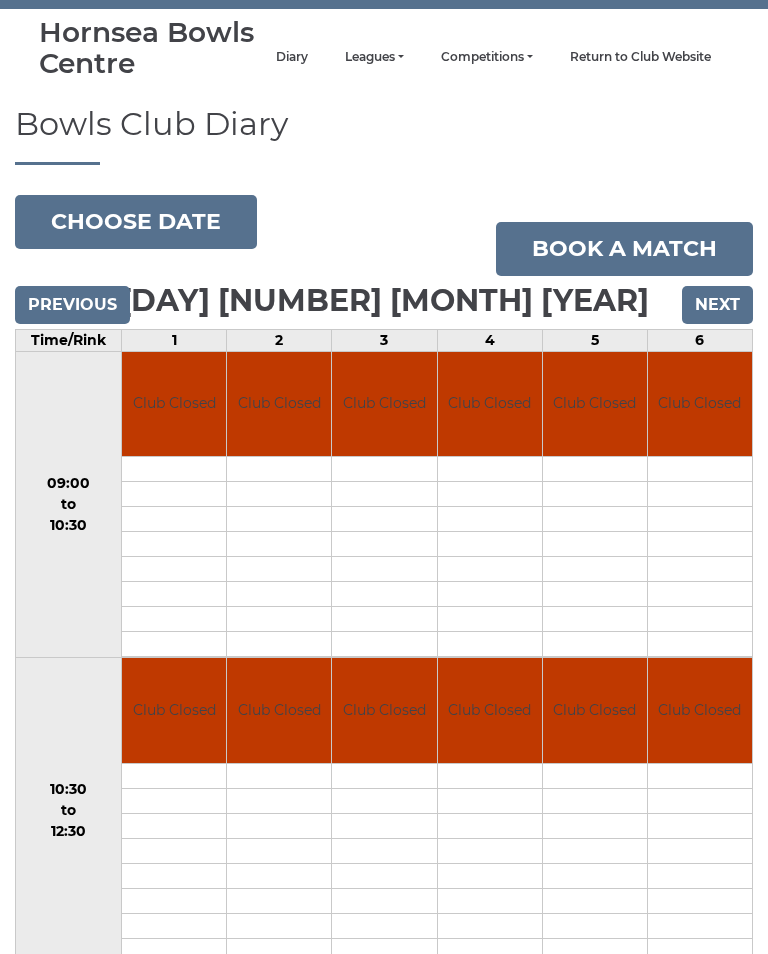 click on "Club Closed" at bounding box center [700, 405] 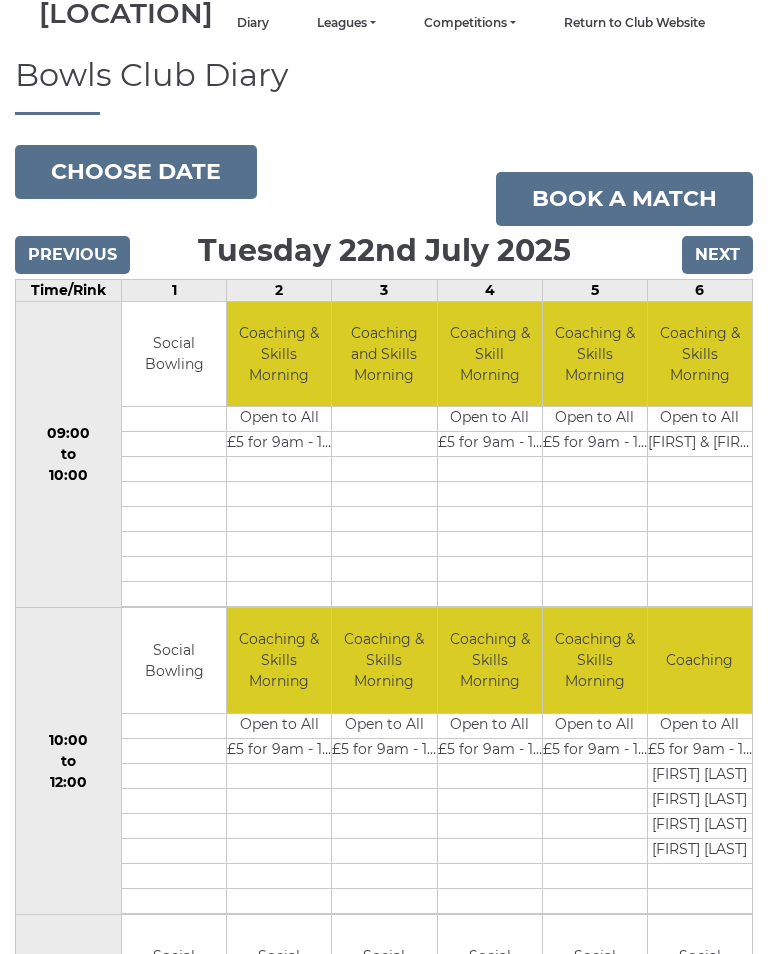 scroll, scrollTop: 101, scrollLeft: 0, axis: vertical 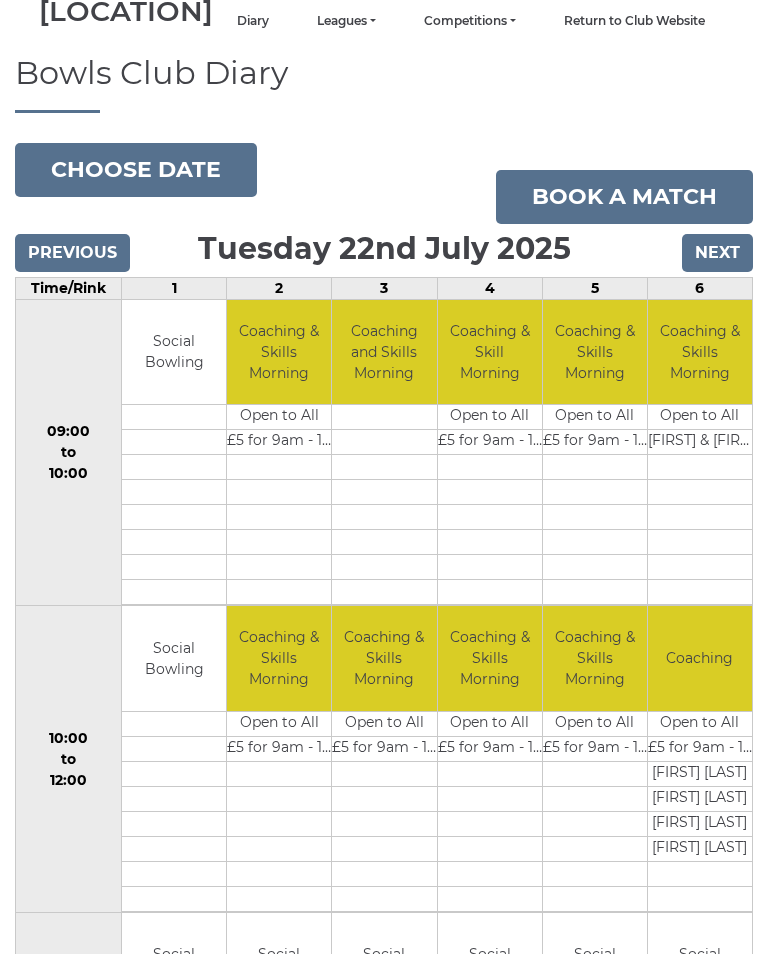 click on "Choose date" at bounding box center (136, 171) 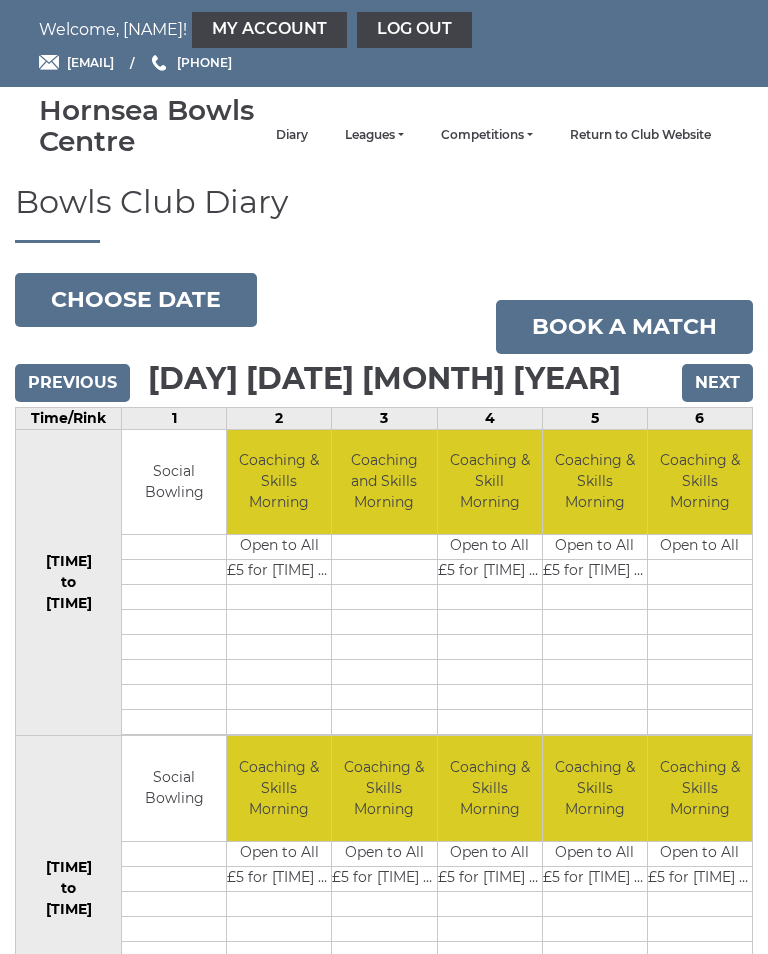 scroll, scrollTop: 0, scrollLeft: 0, axis: both 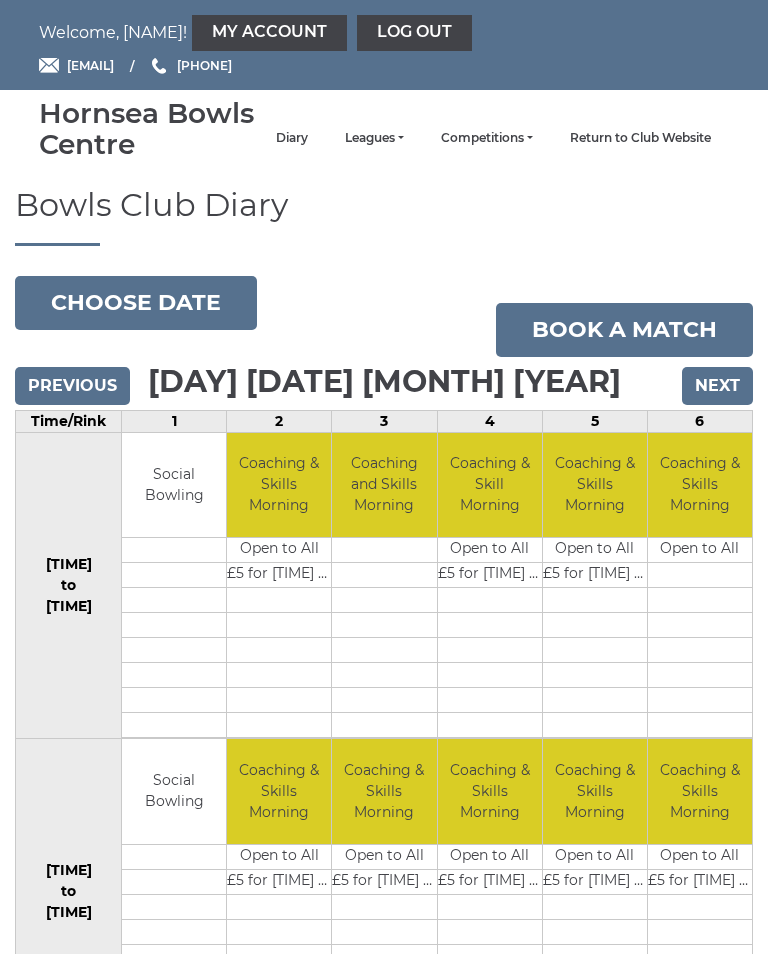 click on "Choose date" at bounding box center [136, 303] 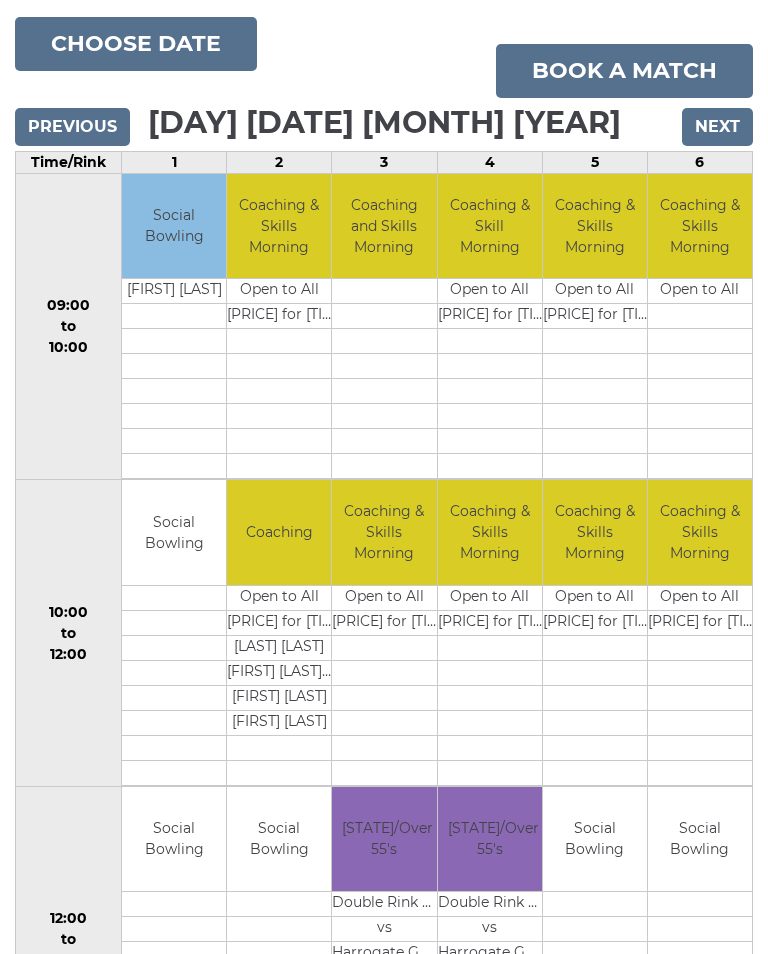 scroll, scrollTop: 227, scrollLeft: 0, axis: vertical 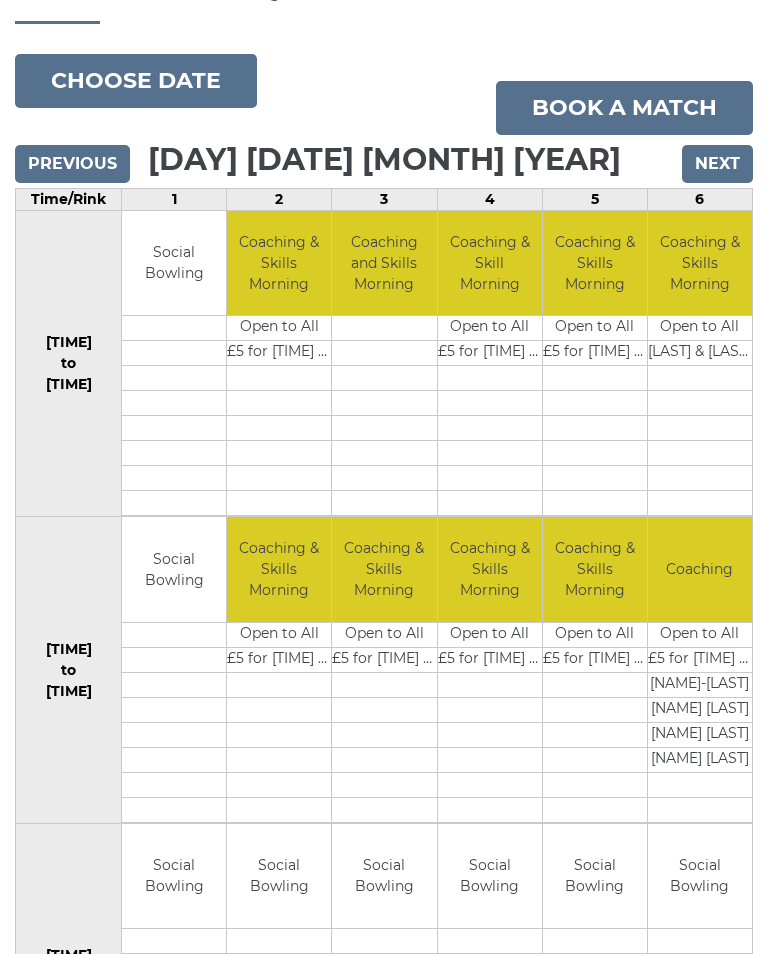 click on "Choose date" at bounding box center (136, 82) 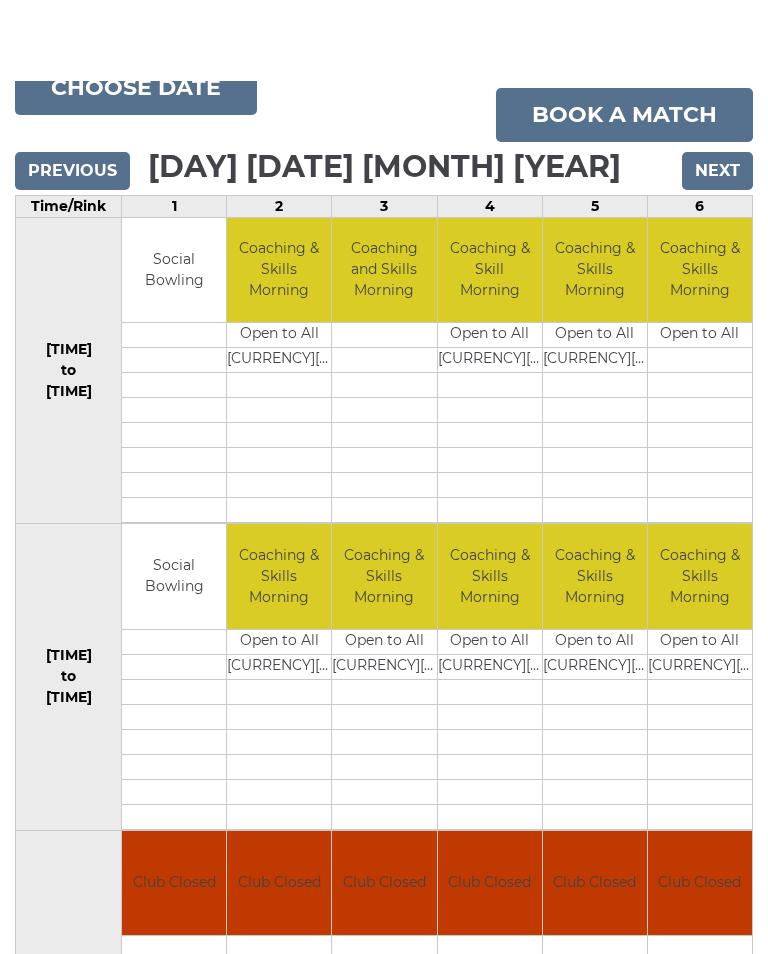 scroll, scrollTop: 0, scrollLeft: 0, axis: both 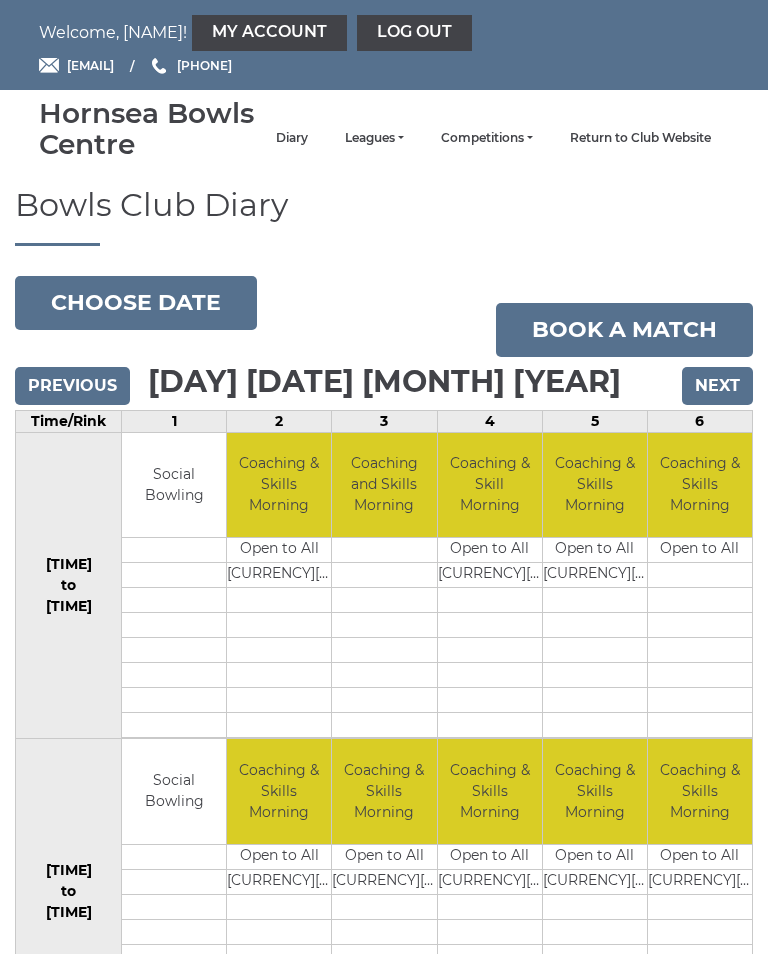 click on "Log out" at bounding box center (414, 33) 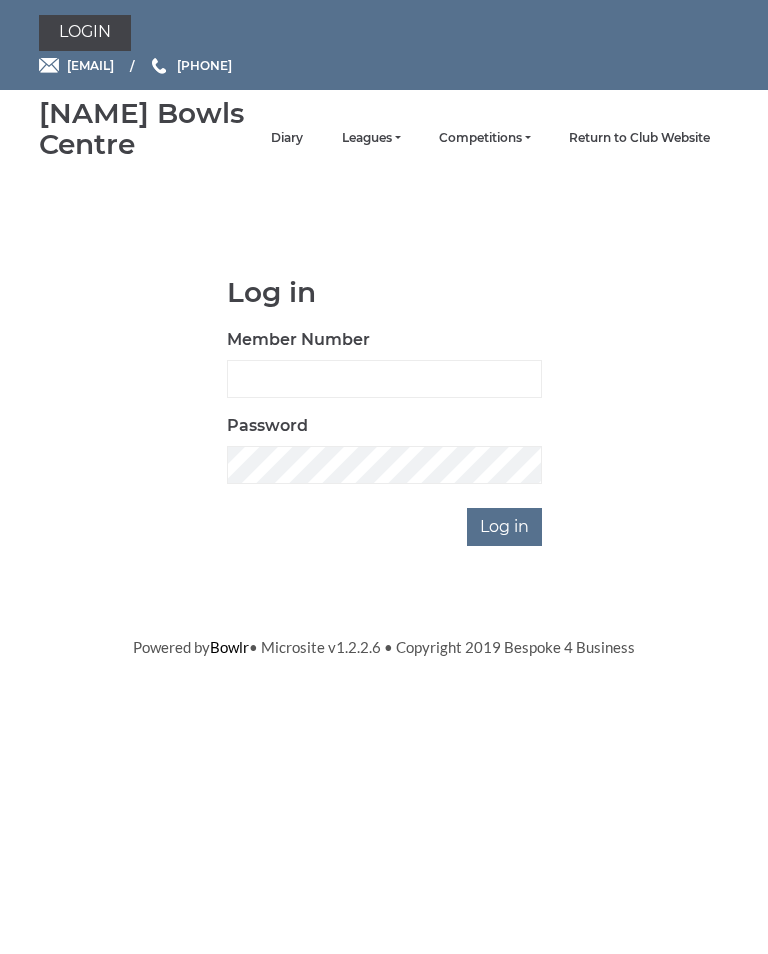 scroll, scrollTop: 0, scrollLeft: 0, axis: both 